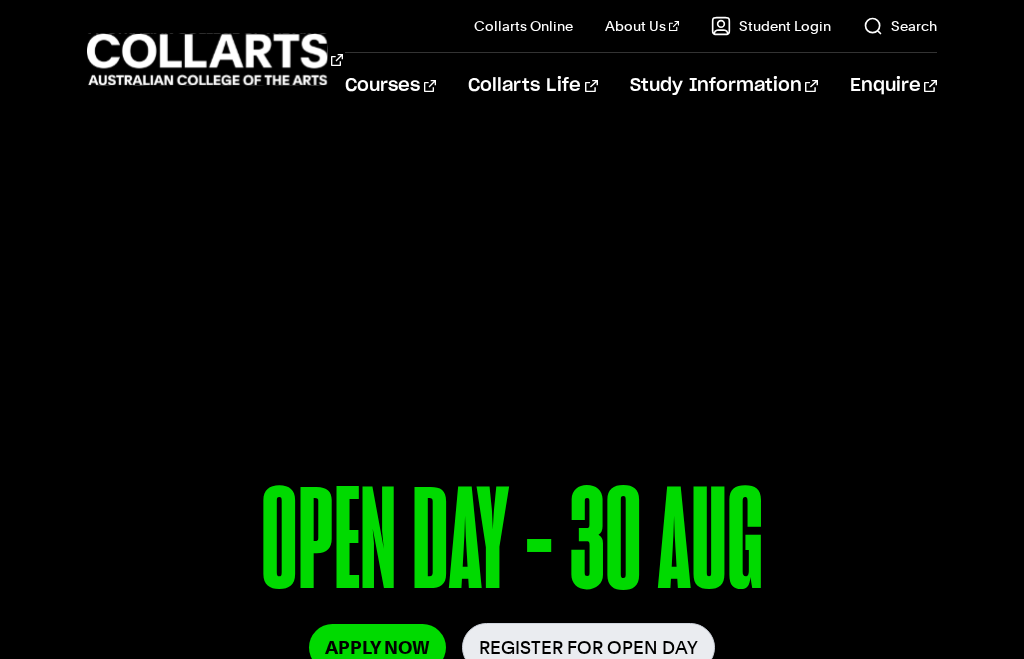 scroll, scrollTop: 1013, scrollLeft: 0, axis: vertical 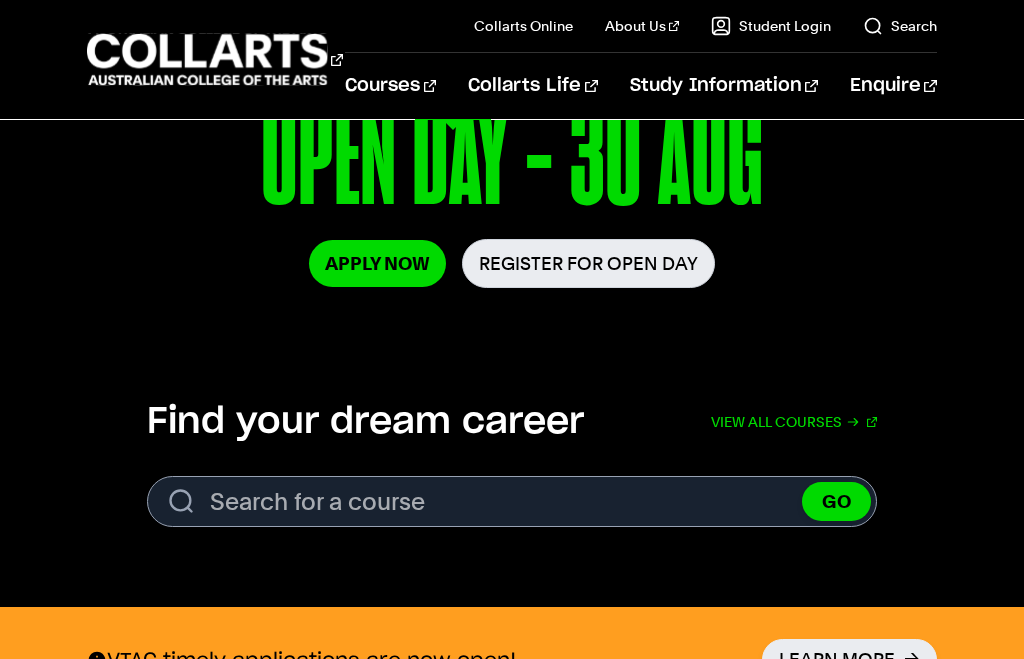 click on "Courses" at bounding box center [390, 86] 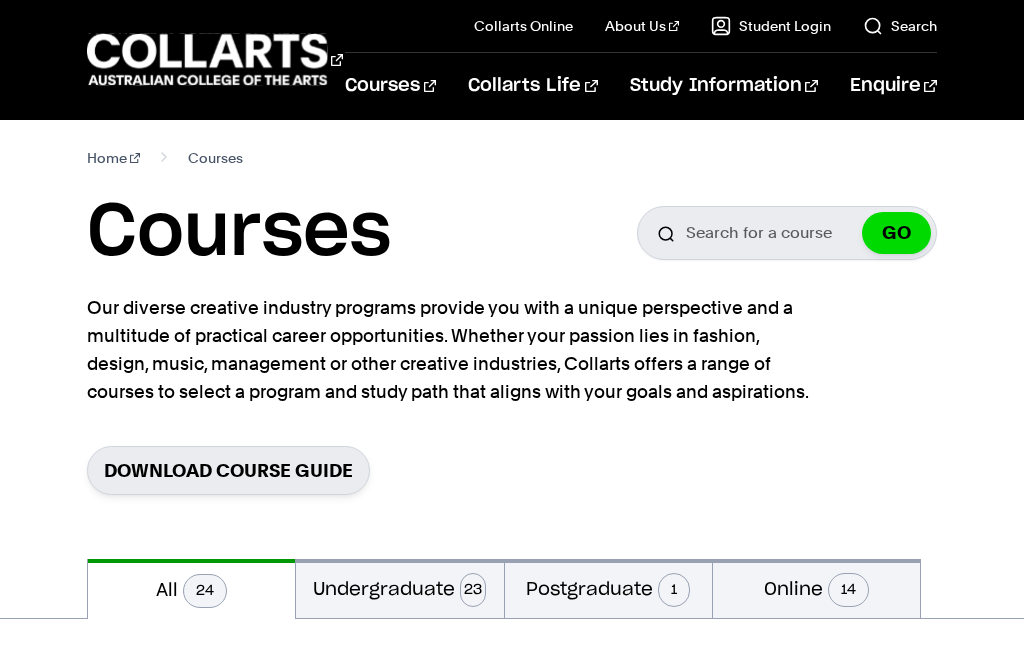 scroll, scrollTop: 20, scrollLeft: 0, axis: vertical 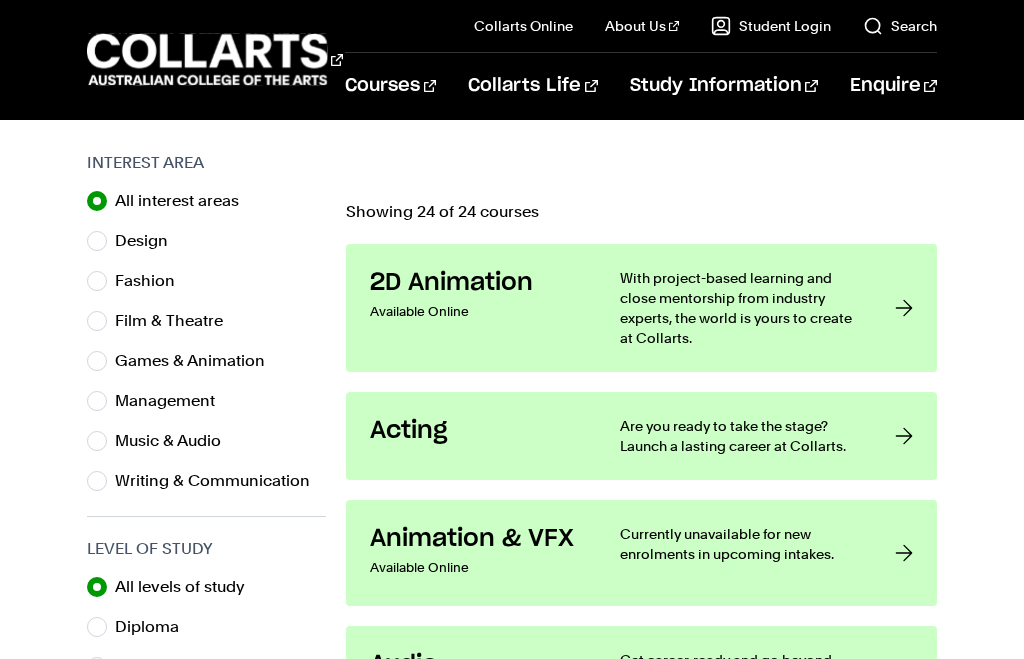 click at bounding box center (904, 436) 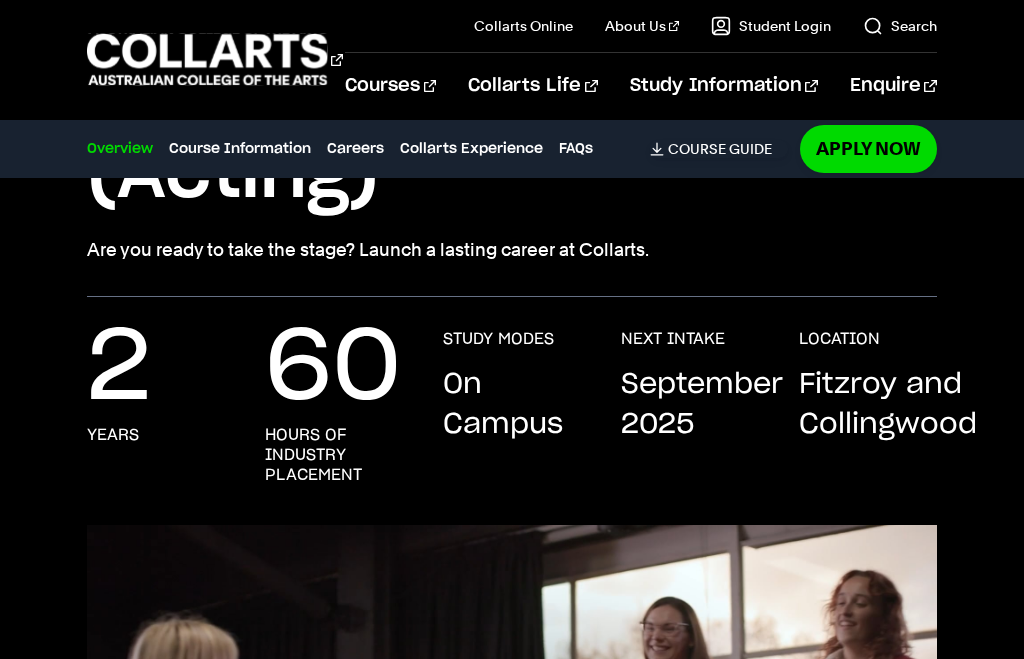 scroll, scrollTop: 449, scrollLeft: 0, axis: vertical 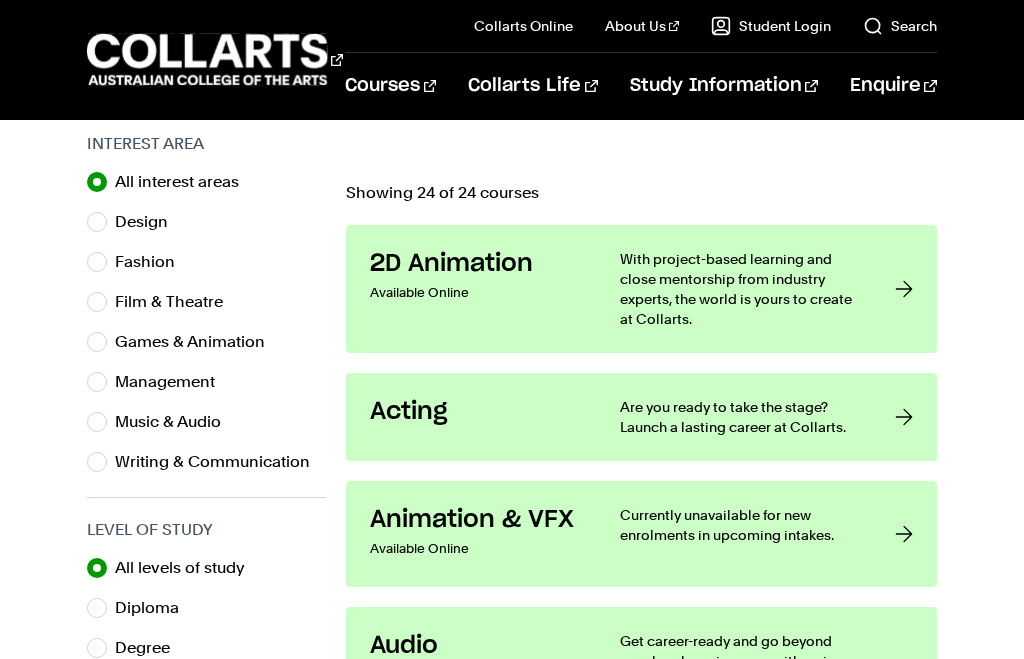 click on "Writing &
Communication" at bounding box center (206, 462) 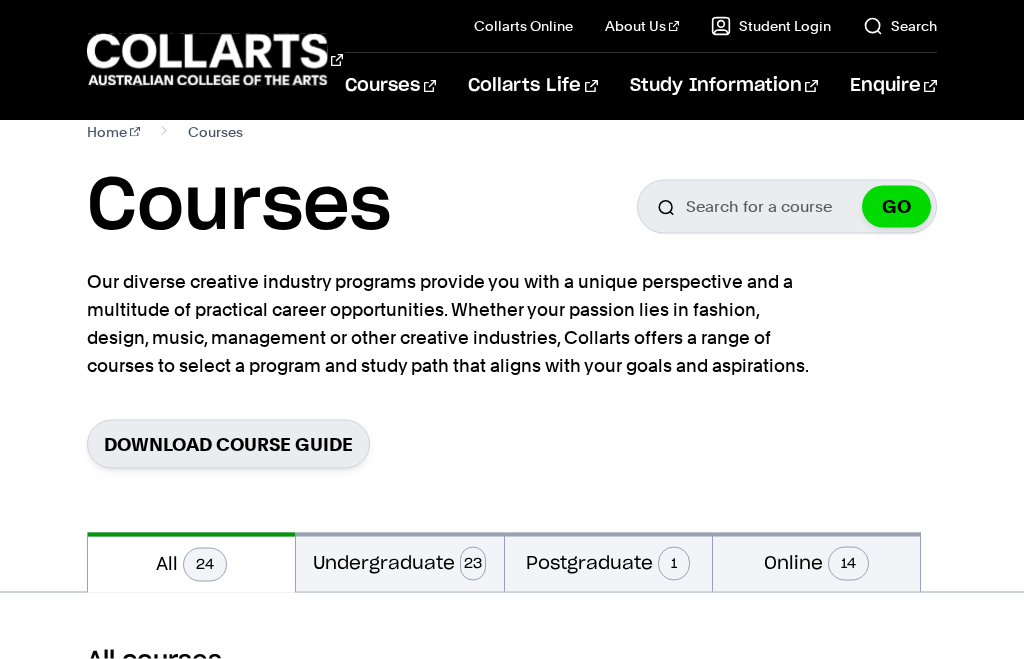 scroll, scrollTop: 0, scrollLeft: 0, axis: both 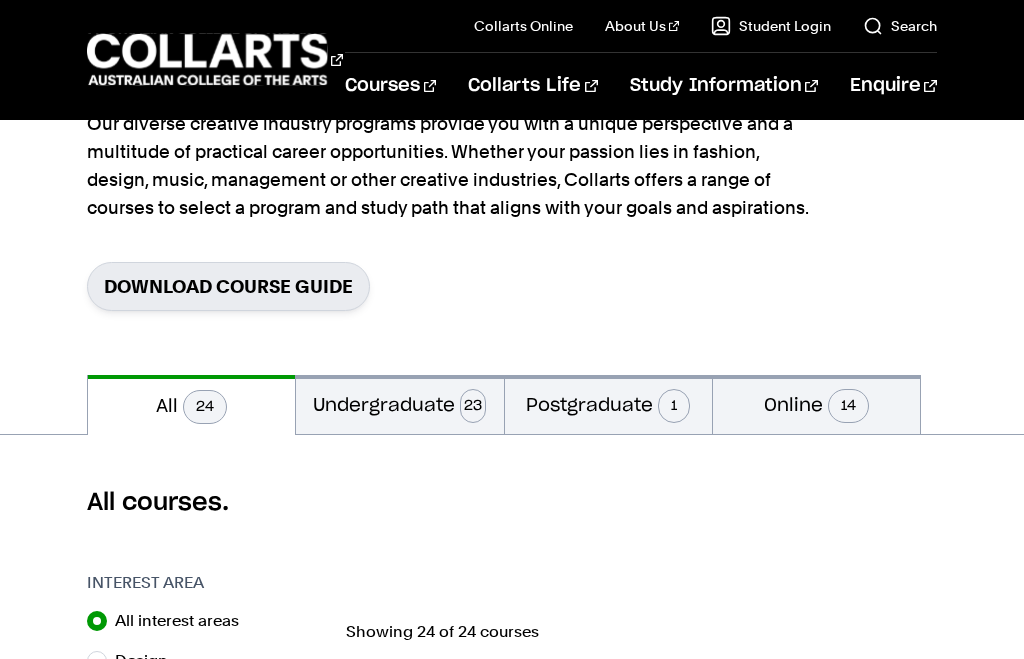click on "Undergraduate  23" at bounding box center (399, 404) 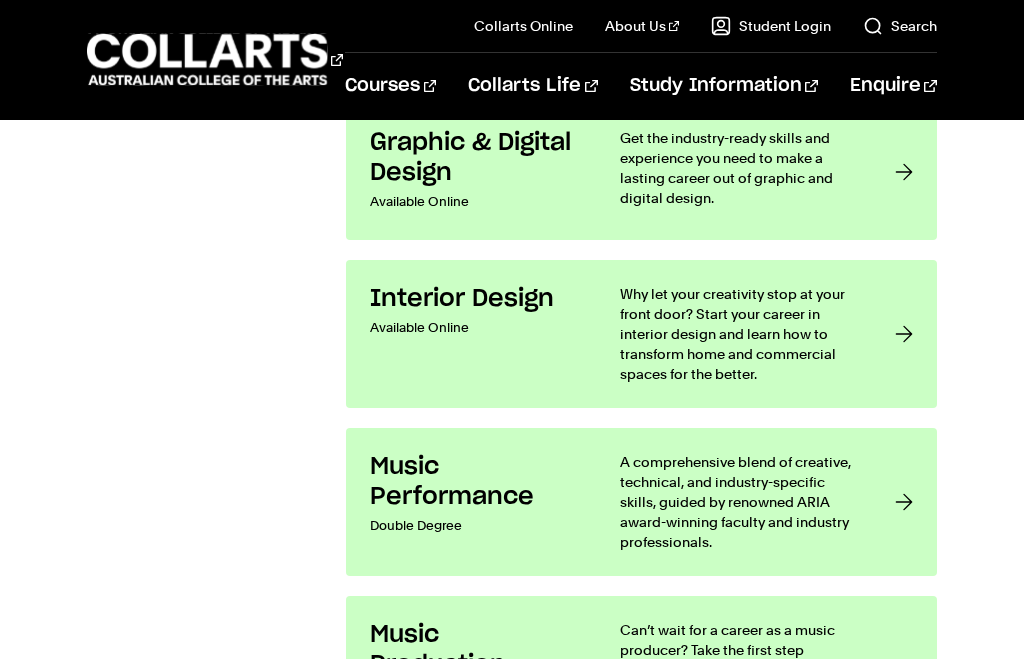 scroll, scrollTop: 3136, scrollLeft: 0, axis: vertical 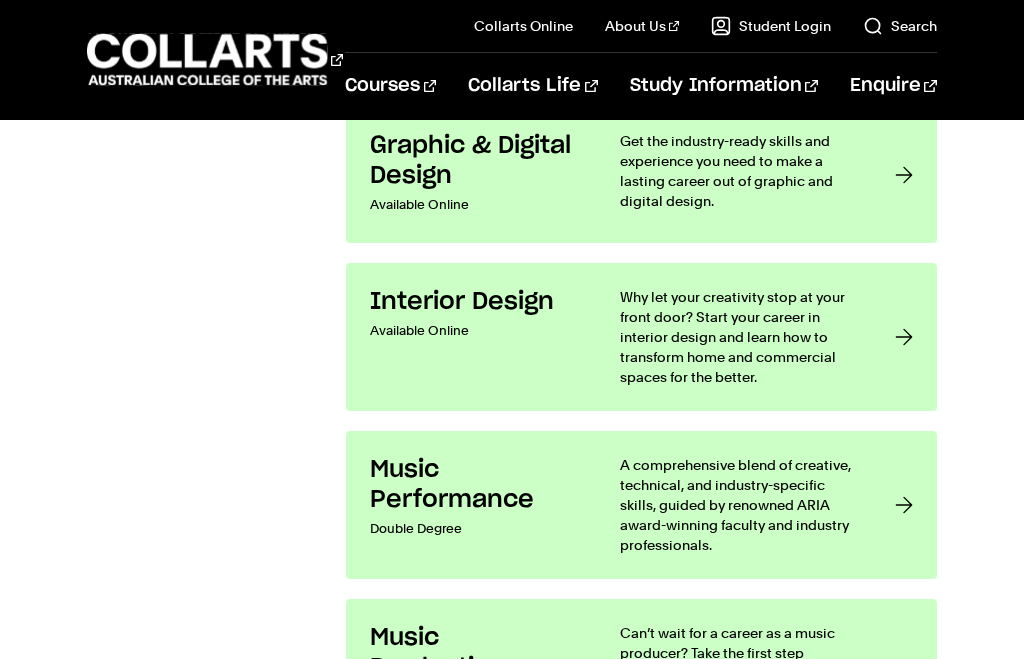 click at bounding box center (904, 337) 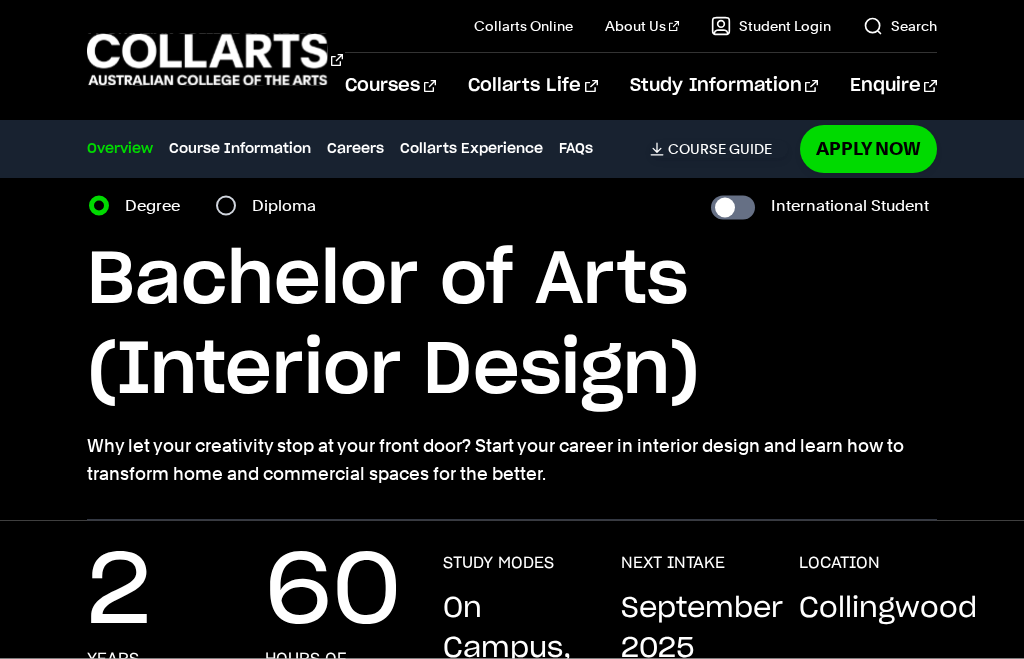 scroll, scrollTop: 189, scrollLeft: 0, axis: vertical 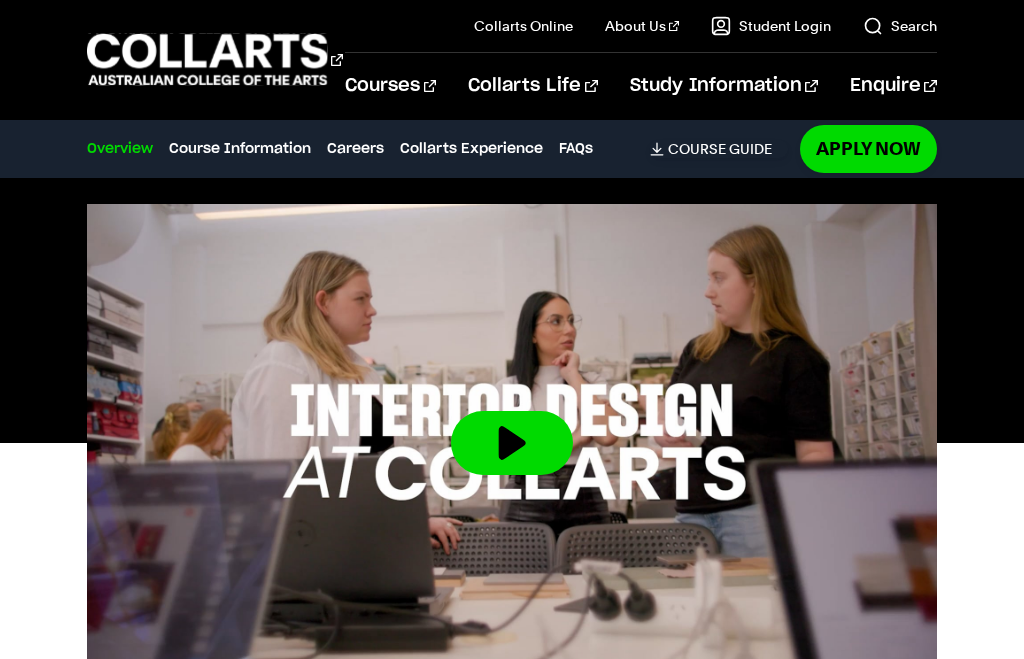 click at bounding box center [512, 443] 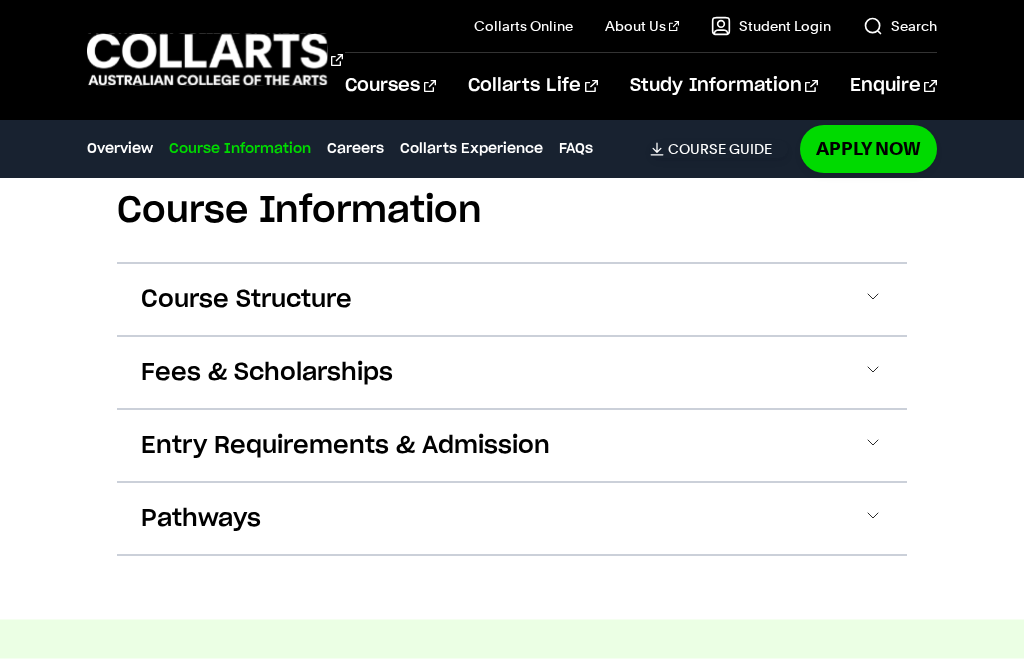 scroll, scrollTop: 2680, scrollLeft: 0, axis: vertical 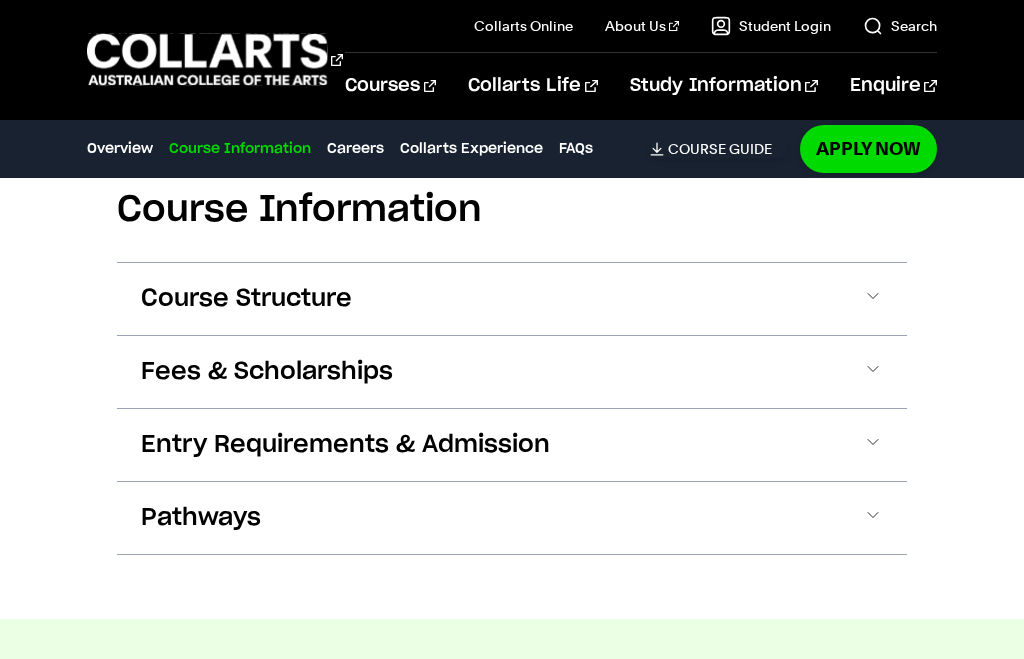 click at bounding box center [873, 445] 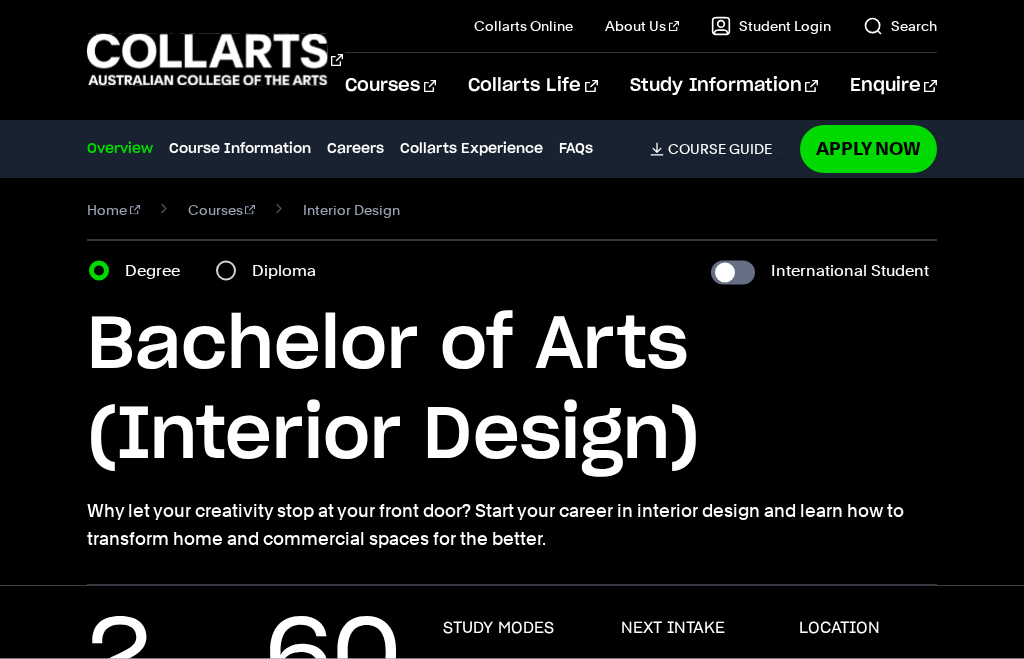 scroll, scrollTop: 0, scrollLeft: 0, axis: both 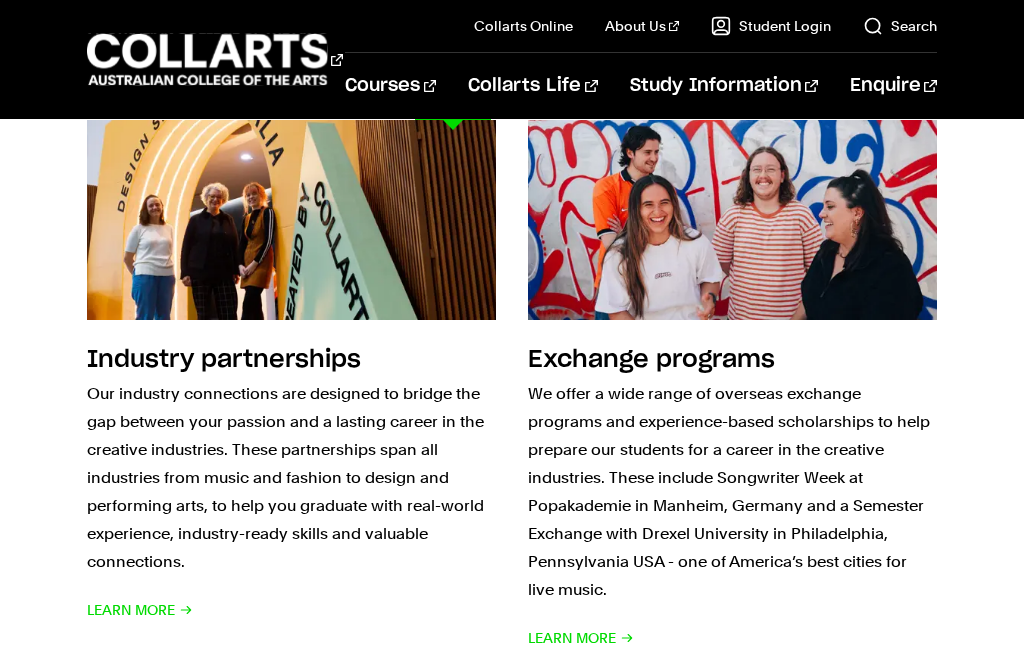 click on "Courses" at bounding box center [390, 86] 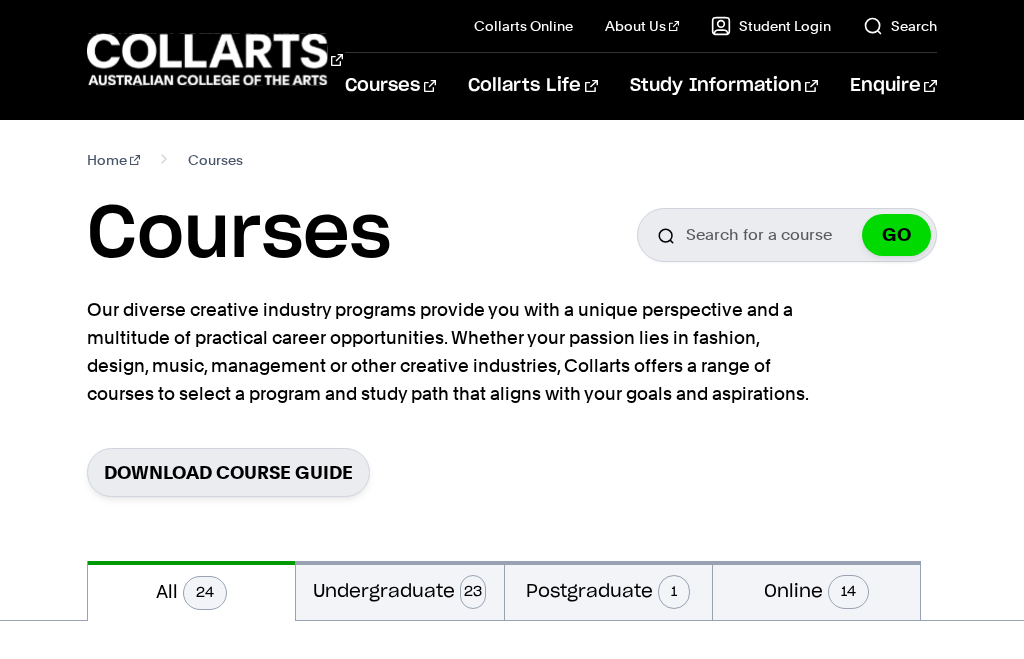 scroll, scrollTop: 30, scrollLeft: 0, axis: vertical 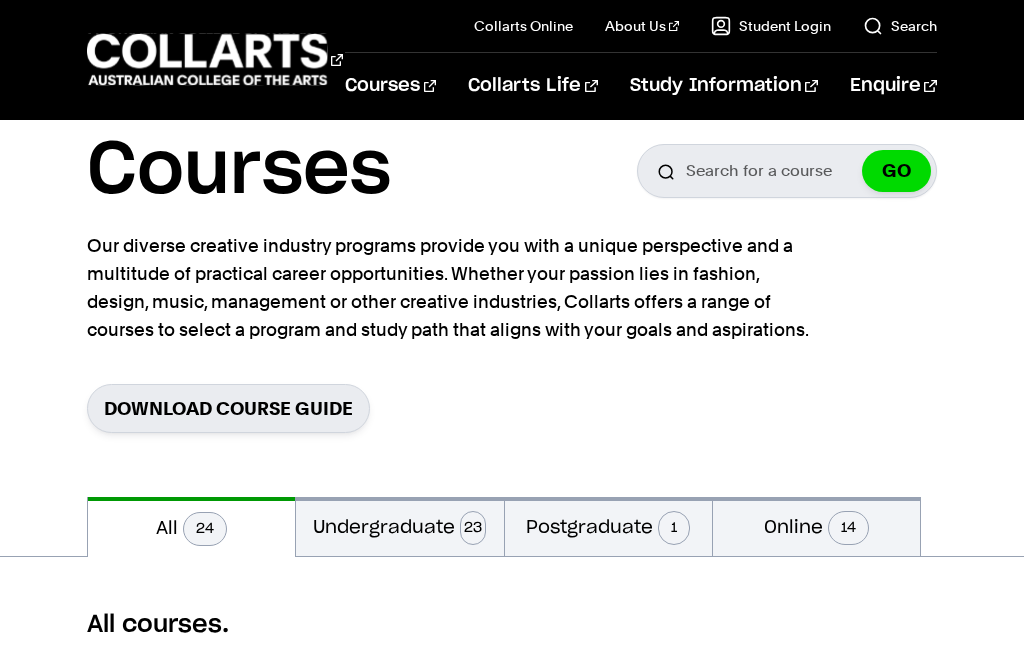 click on "Undergraduate  23" at bounding box center [399, 526] 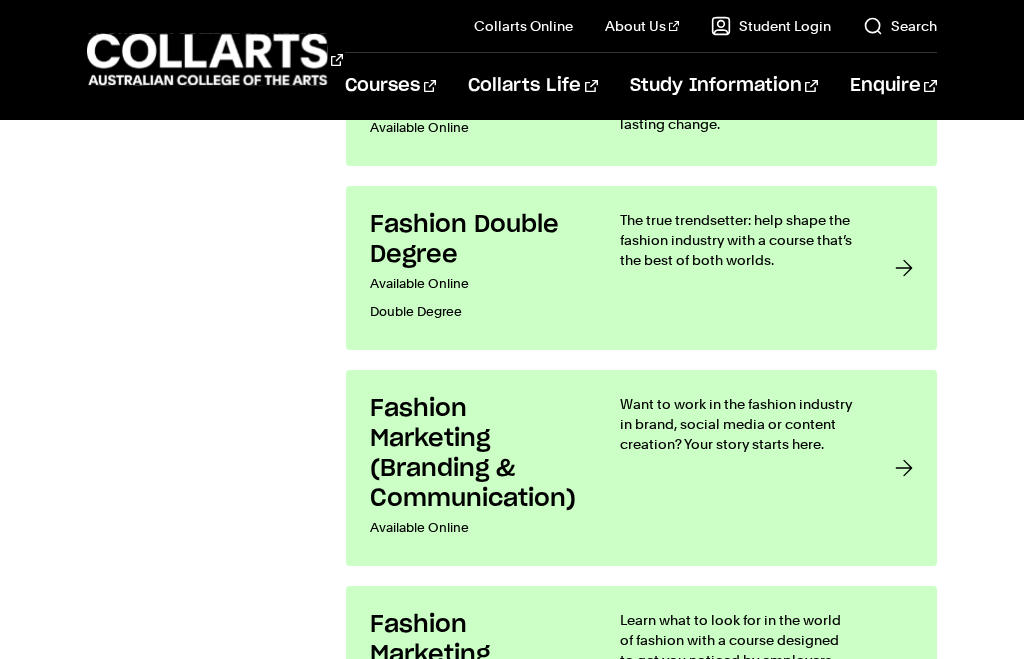 scroll, scrollTop: 2292, scrollLeft: 0, axis: vertical 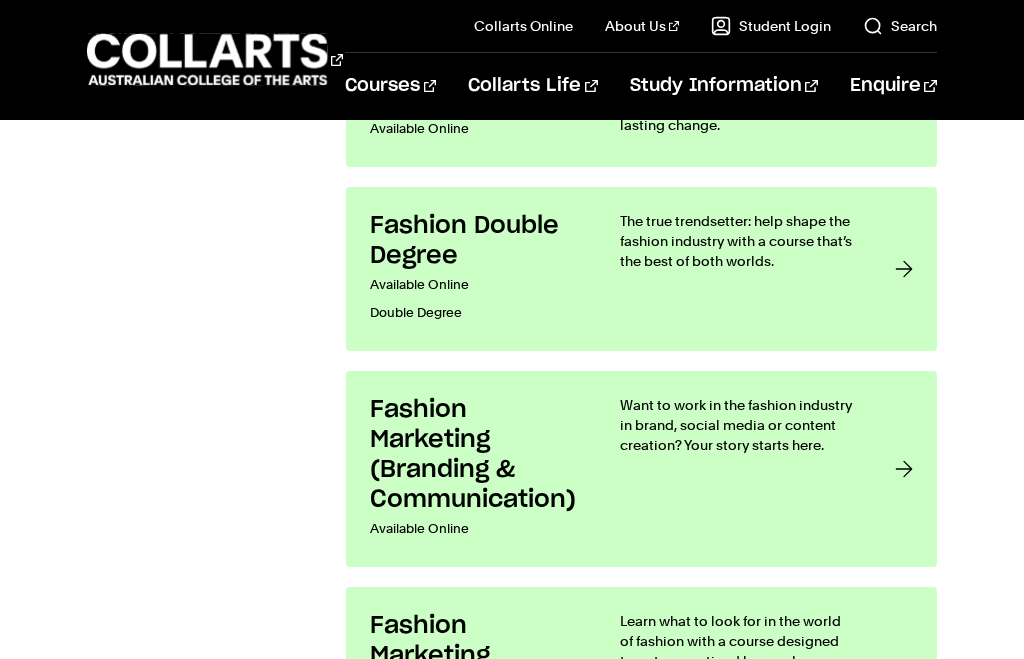 click at bounding box center (904, 269) 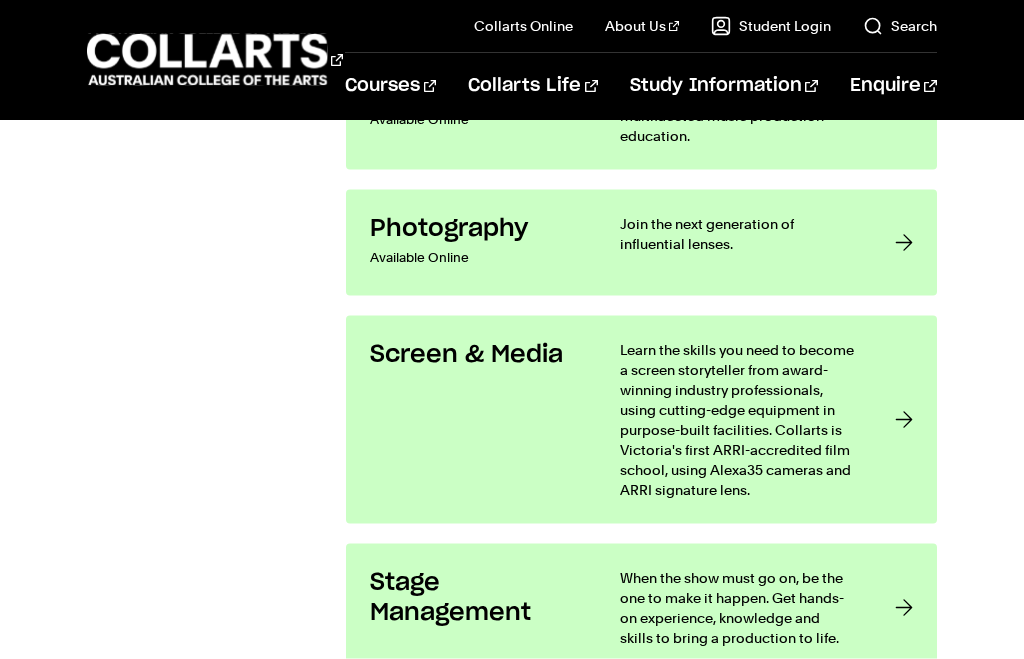 scroll, scrollTop: 3714, scrollLeft: 0, axis: vertical 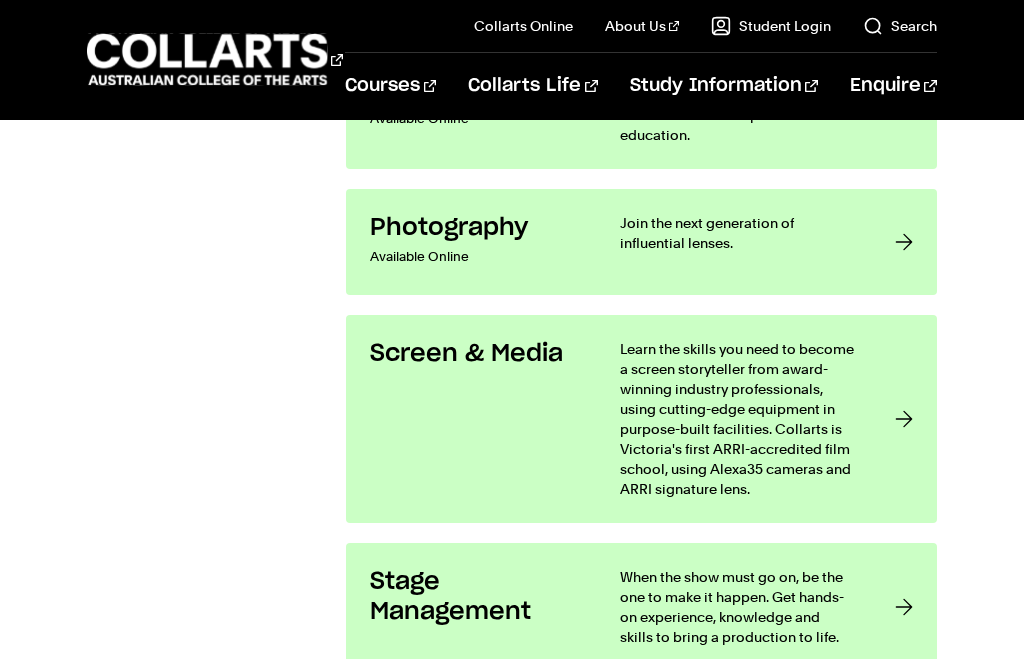 click at bounding box center (904, 242) 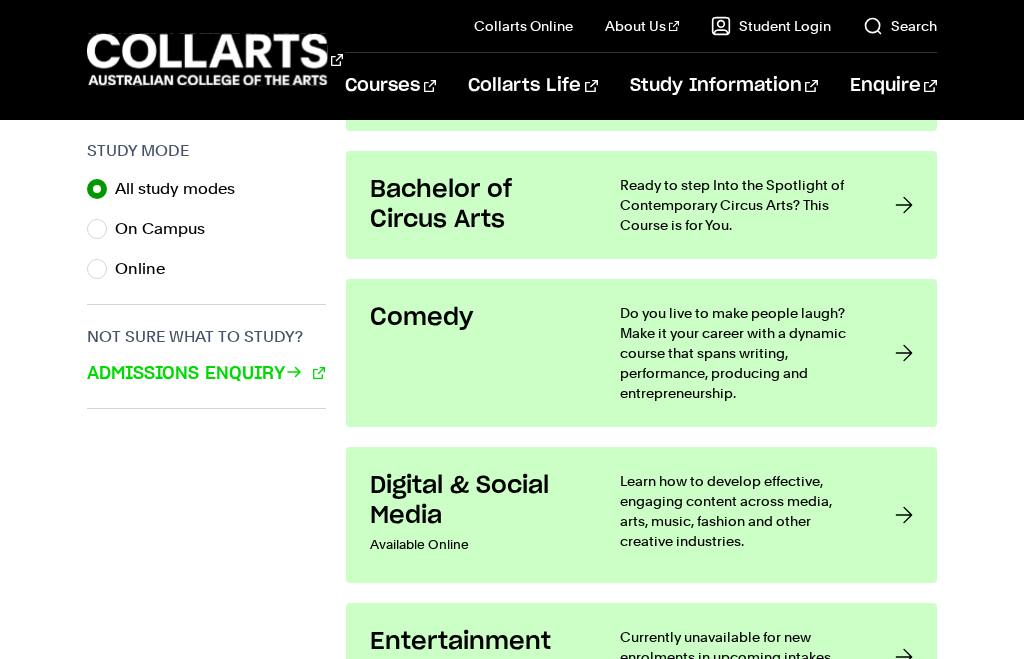 scroll, scrollTop: 1274, scrollLeft: 0, axis: vertical 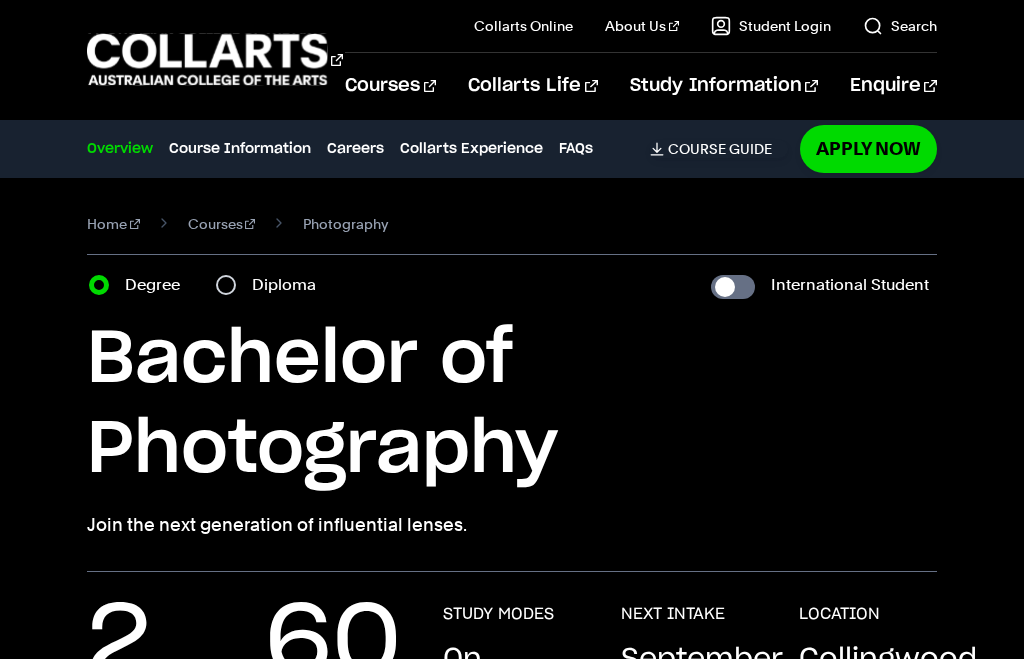 click on "Home
Courses
Photography
Course variant
Degree
Diploma
International Student
Bachelor of Photography" at bounding box center (512, 375) 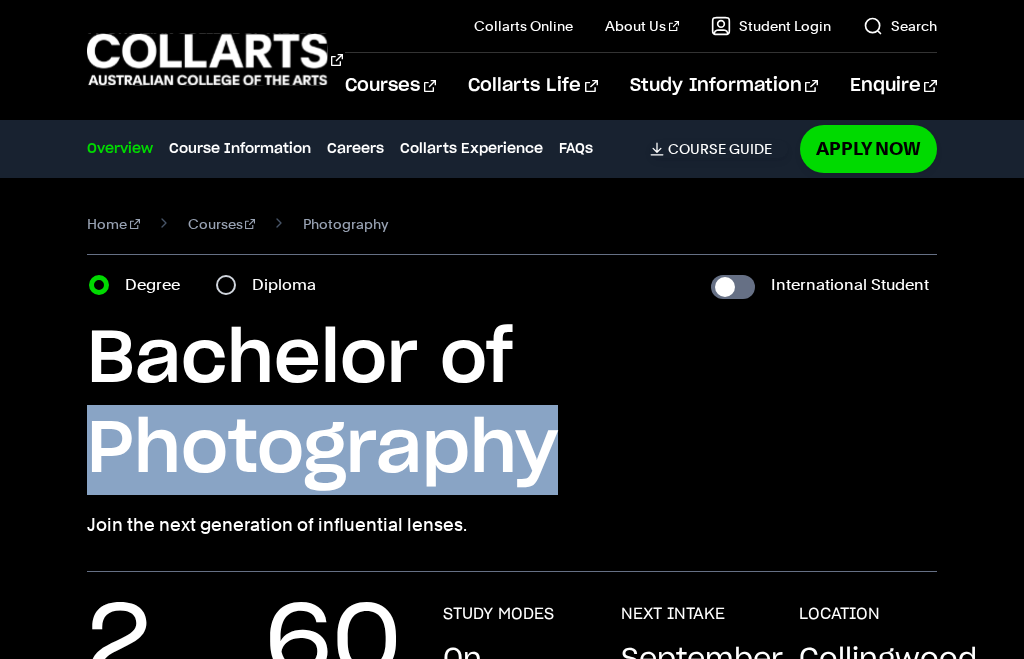 scroll, scrollTop: 0, scrollLeft: 0, axis: both 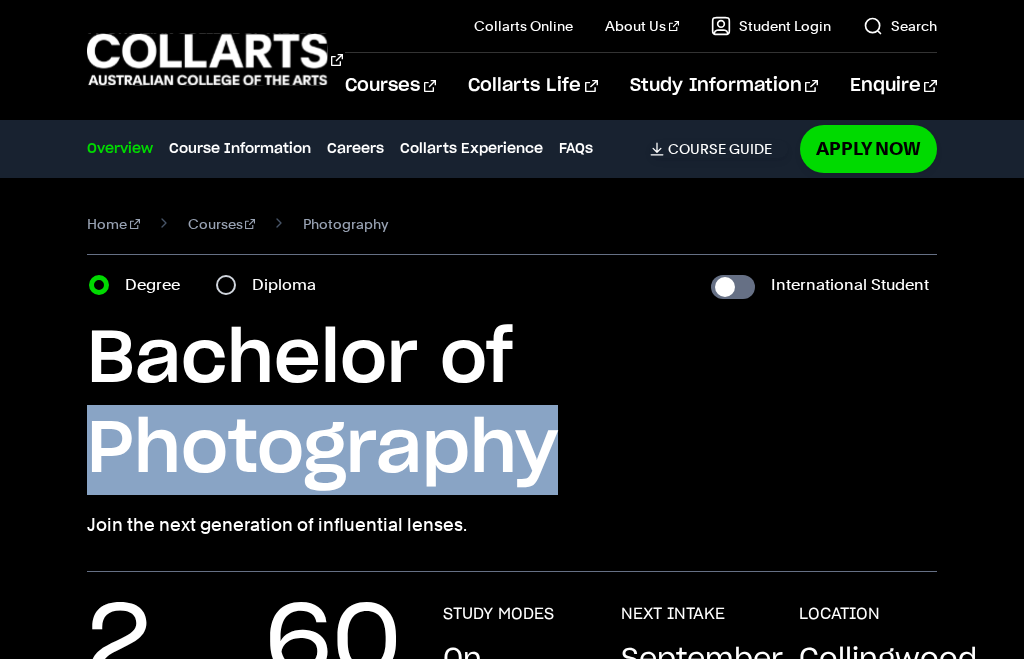click on "Bachelor of Photography" at bounding box center (512, 405) 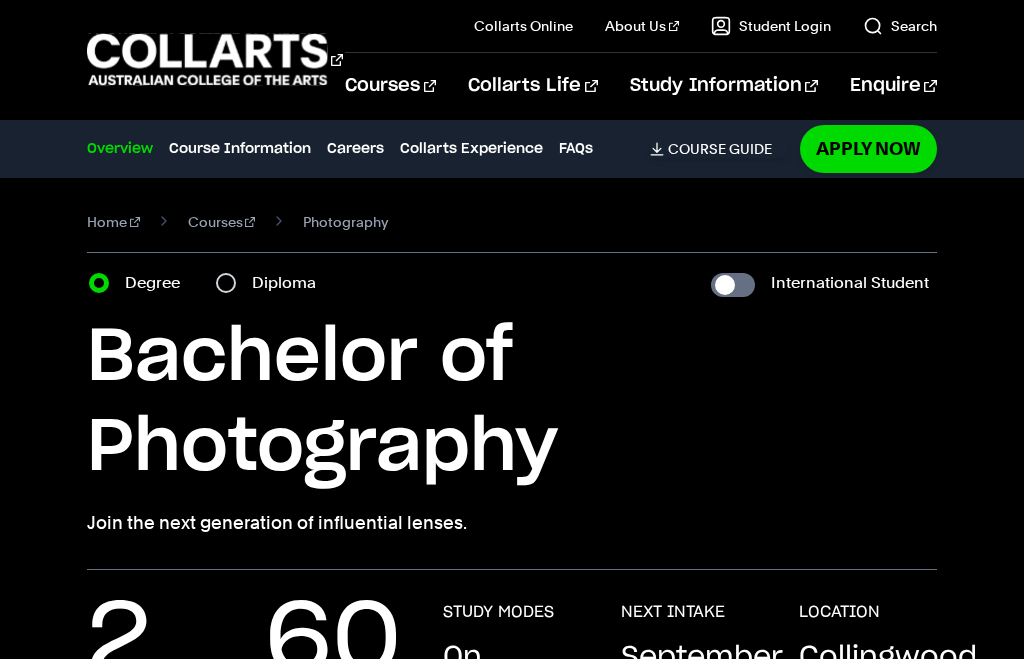 scroll, scrollTop: 0, scrollLeft: 0, axis: both 